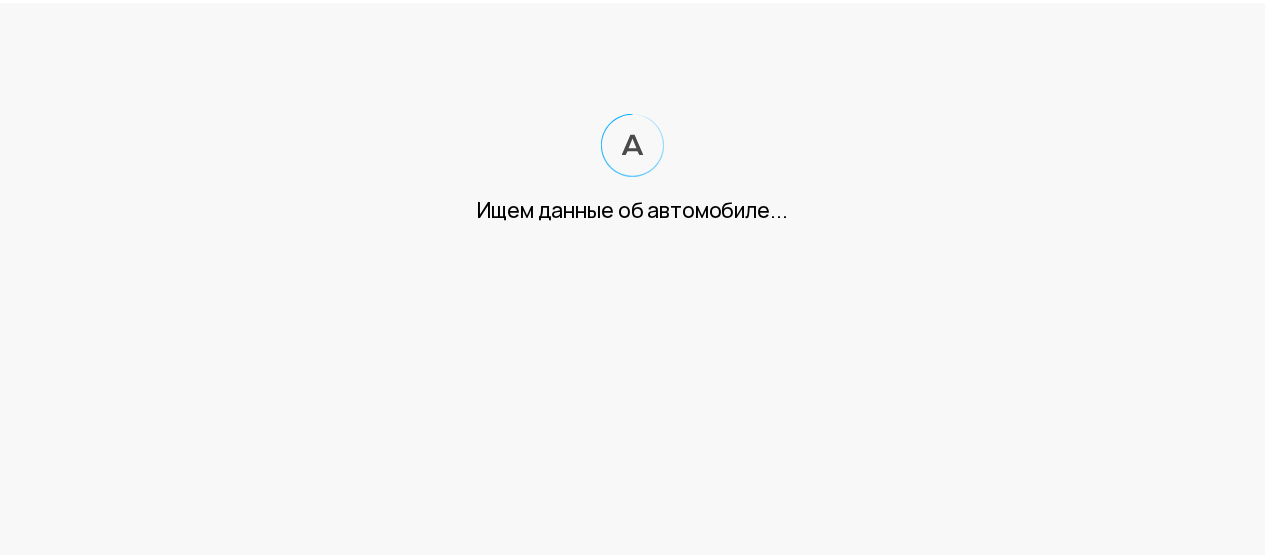 scroll, scrollTop: 0, scrollLeft: 0, axis: both 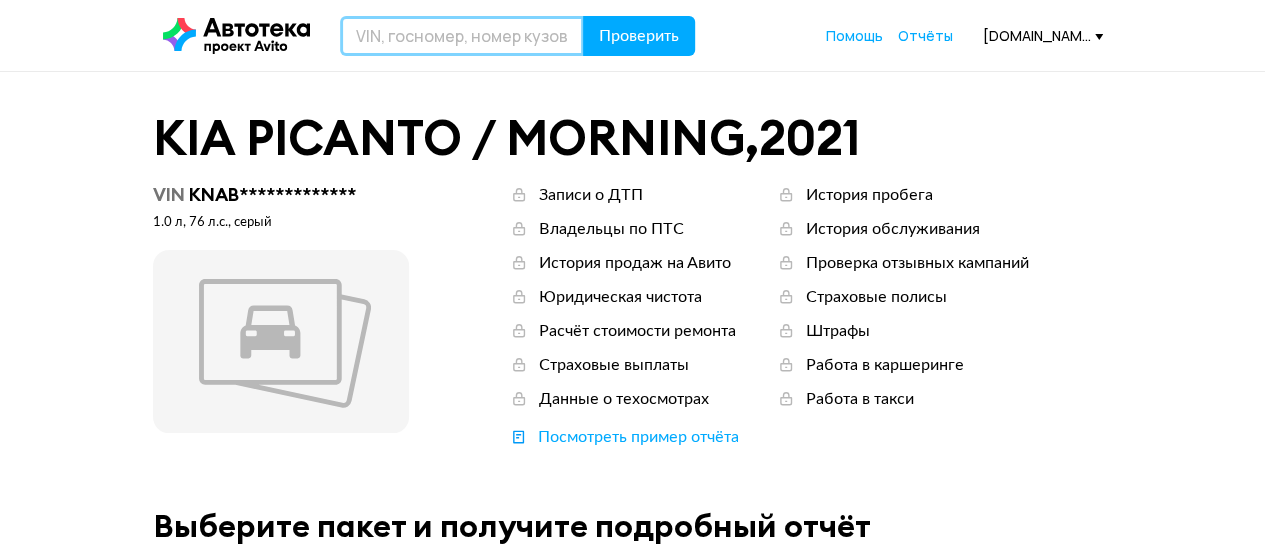 click at bounding box center (462, 36) 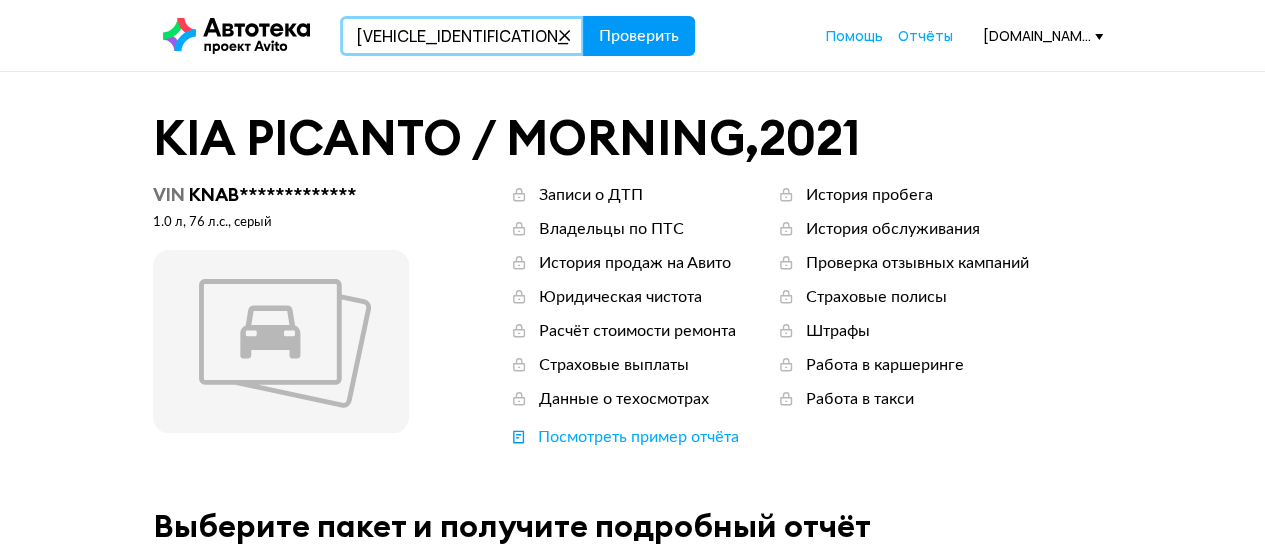 type on "[VEHICLE_IDENTIFICATION_NUMBER]" 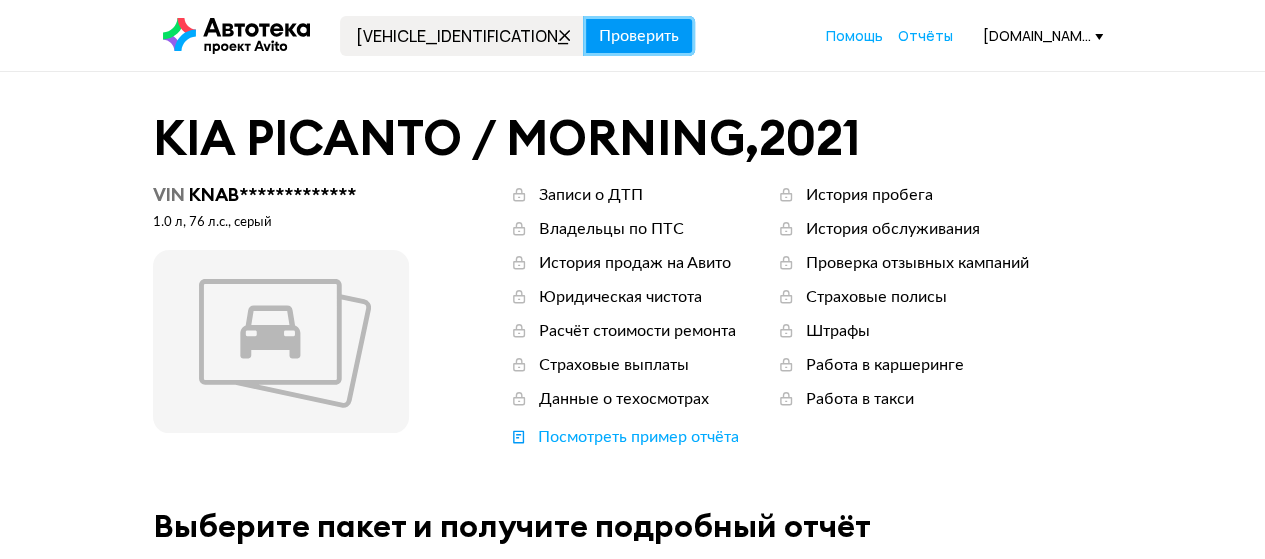click on "Проверить" at bounding box center [639, 36] 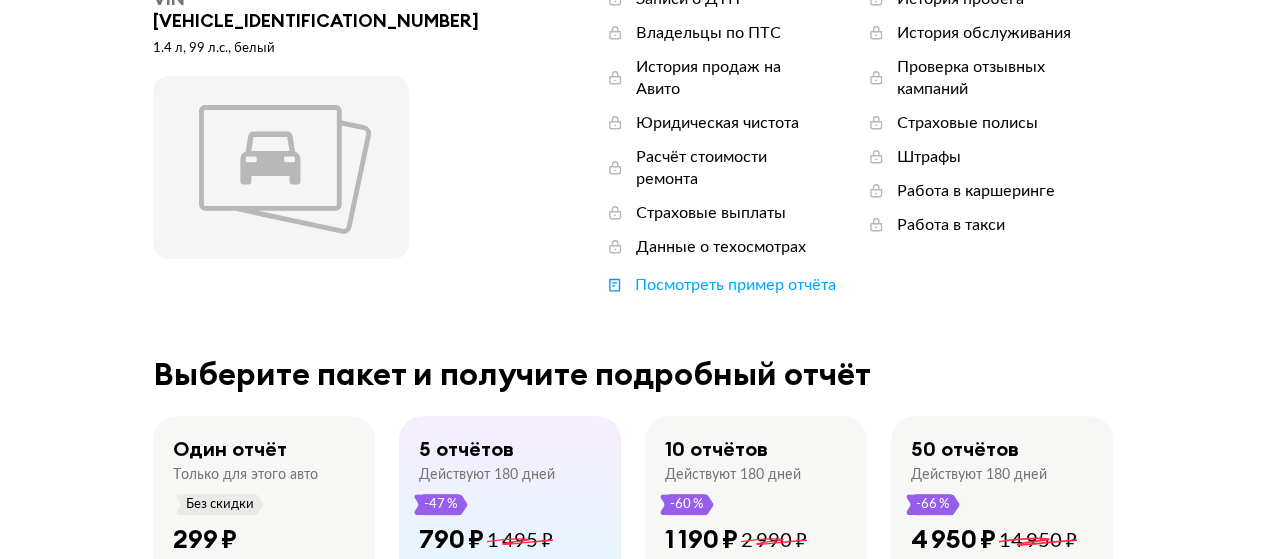 scroll, scrollTop: 346, scrollLeft: 0, axis: vertical 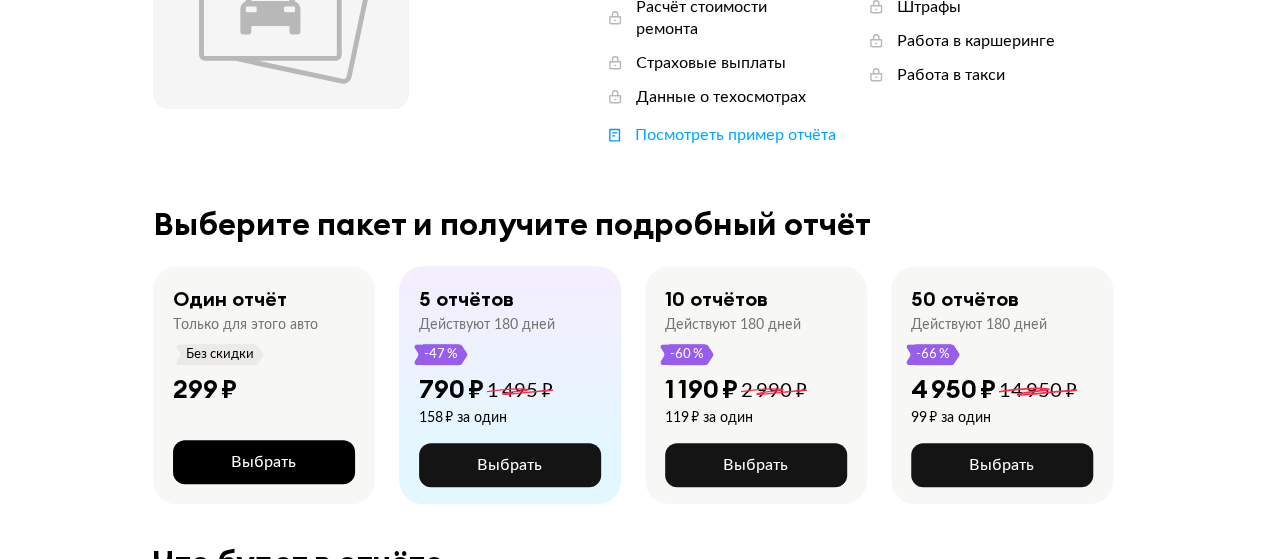 click on "Выбрать" at bounding box center (263, 462) 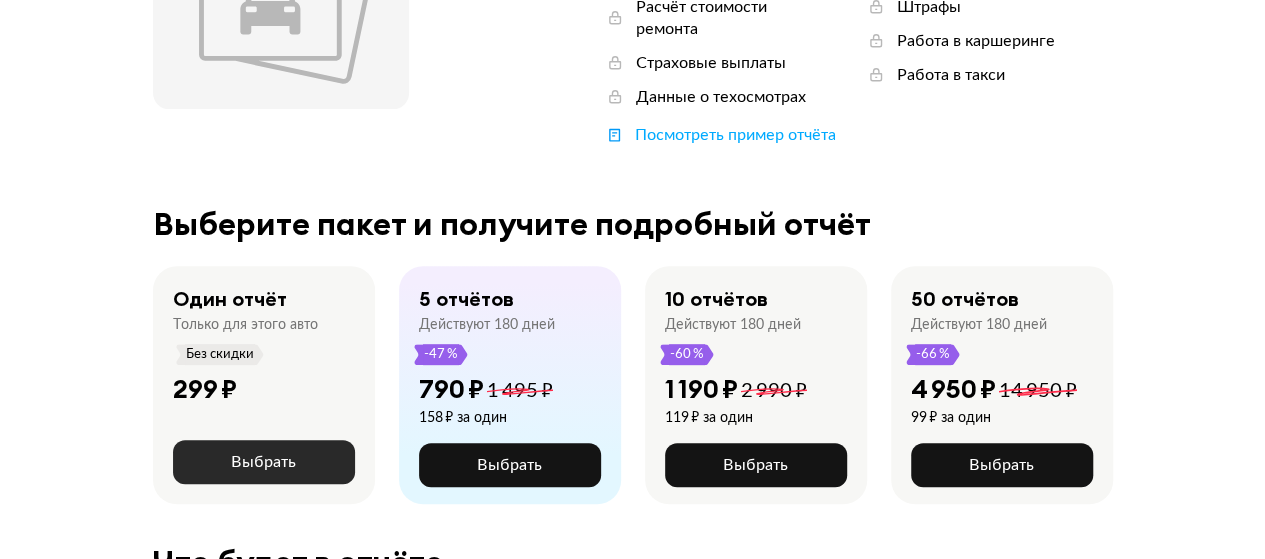 scroll, scrollTop: 0, scrollLeft: 0, axis: both 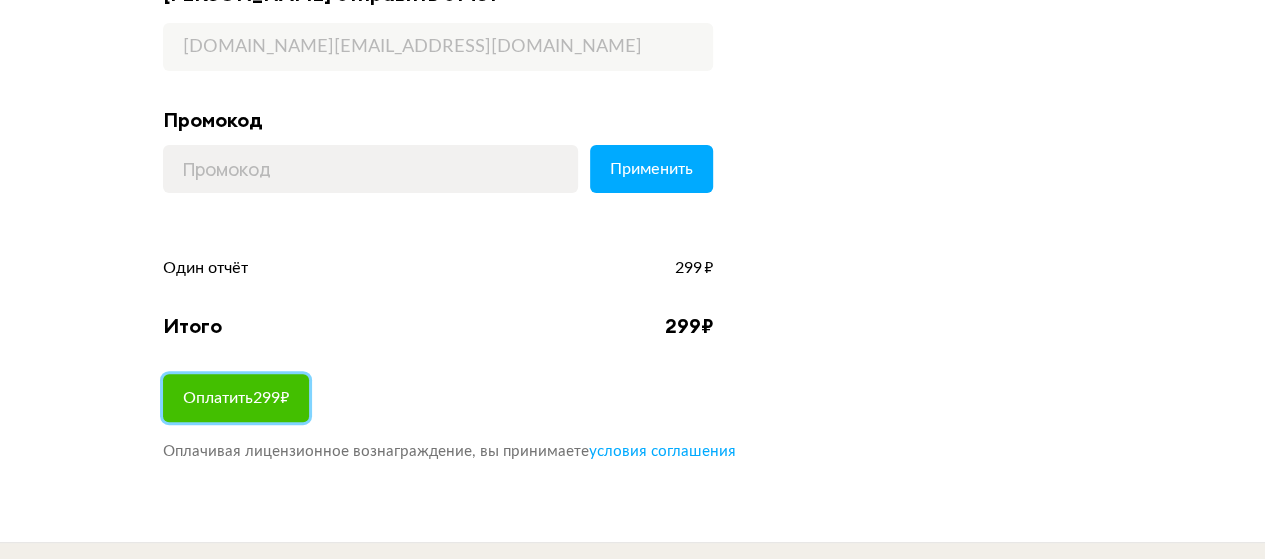 click on "Оплатить  299  ₽" at bounding box center (236, 398) 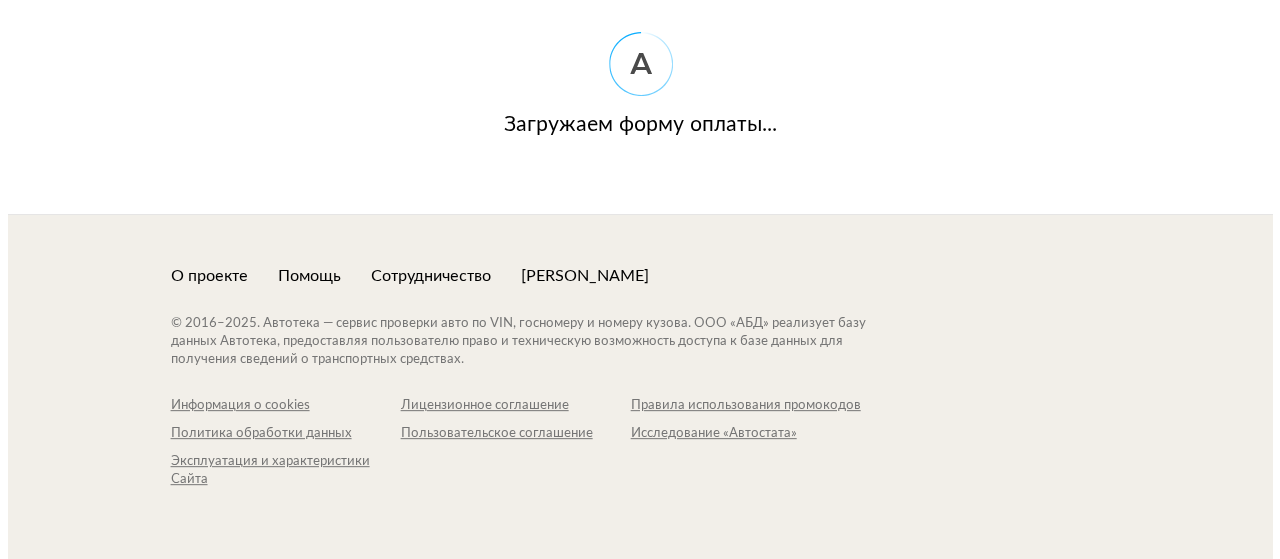 scroll, scrollTop: 0, scrollLeft: 0, axis: both 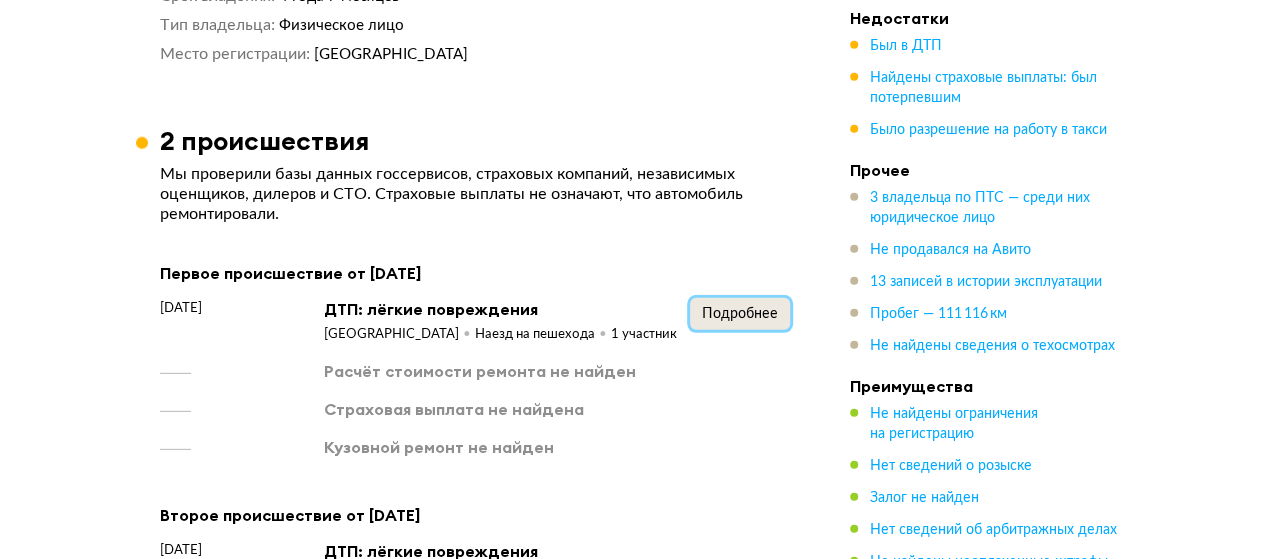 click on "Подробнее" at bounding box center [740, 314] 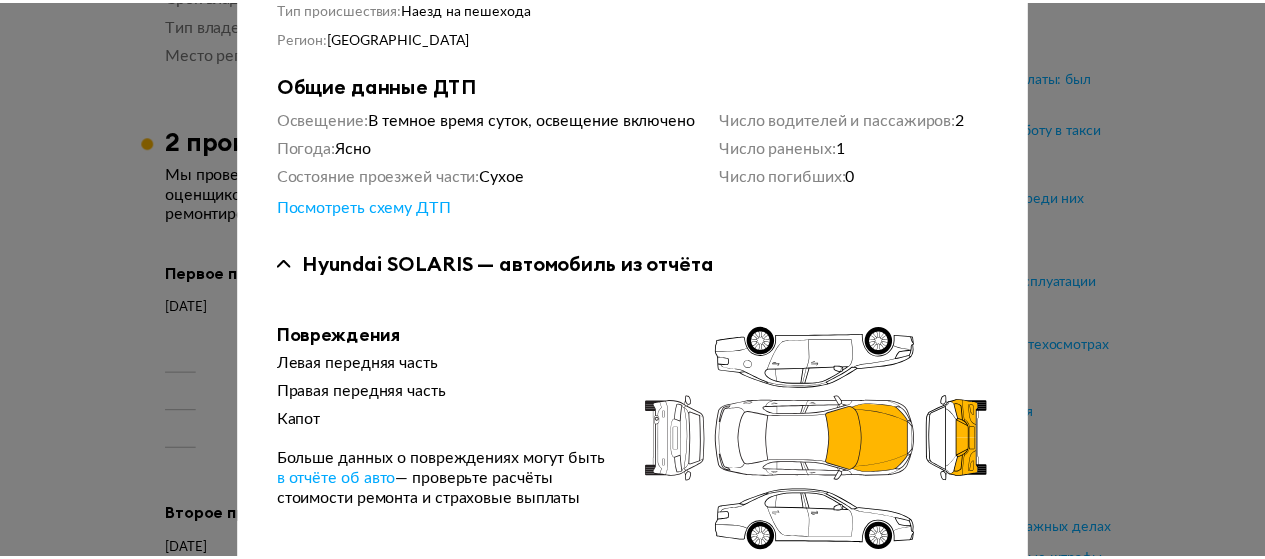 scroll, scrollTop: 0, scrollLeft: 0, axis: both 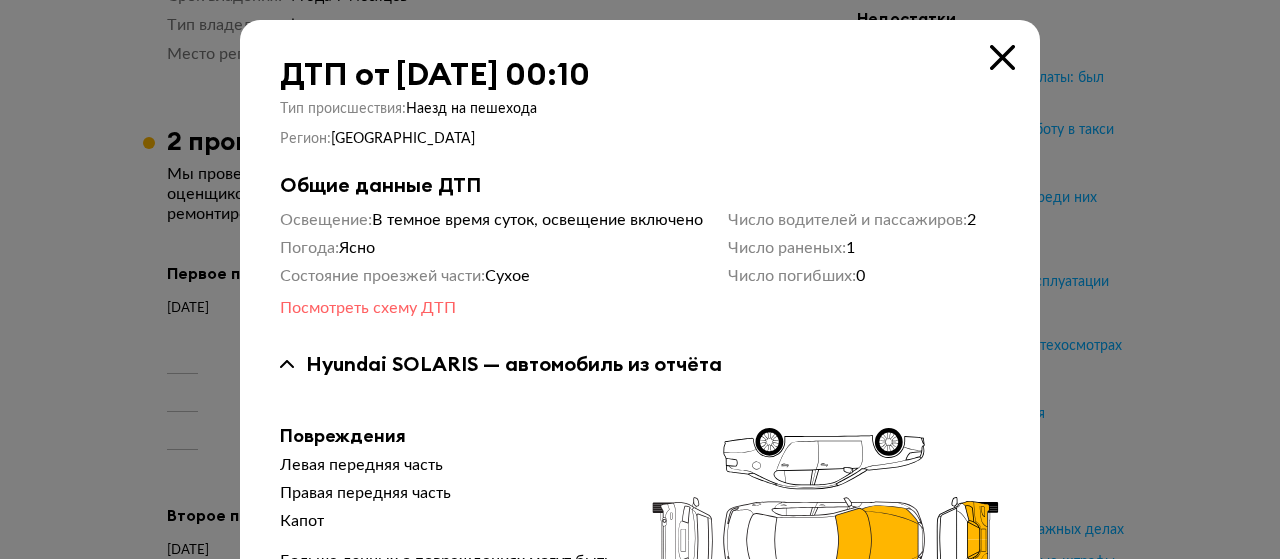 click on "Посмотреть схему ДТП" at bounding box center (368, 308) 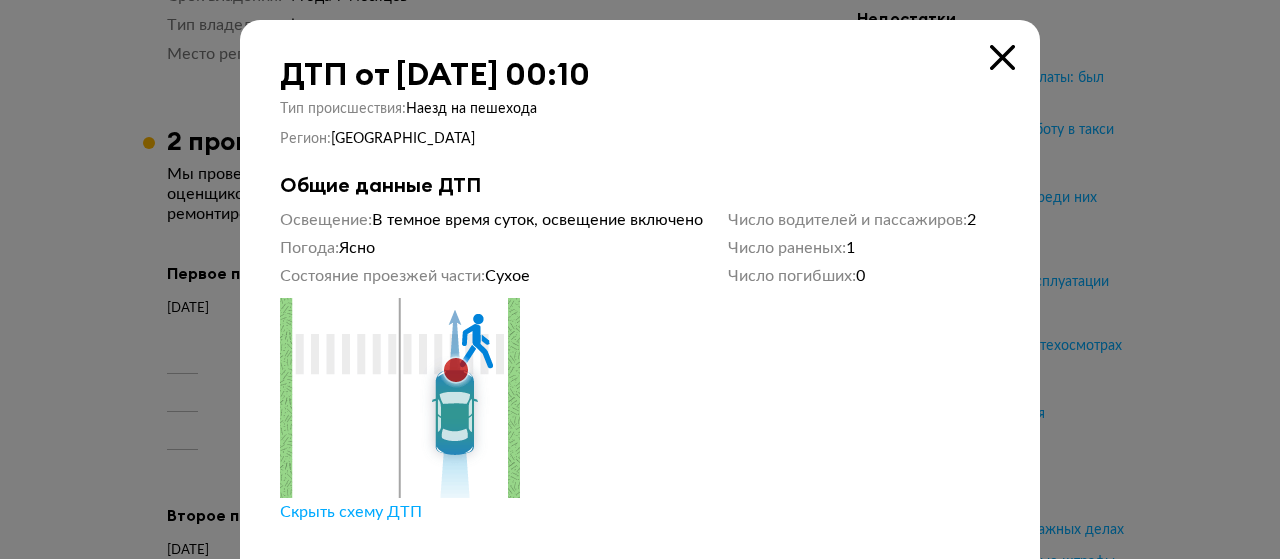 click at bounding box center [1002, 57] 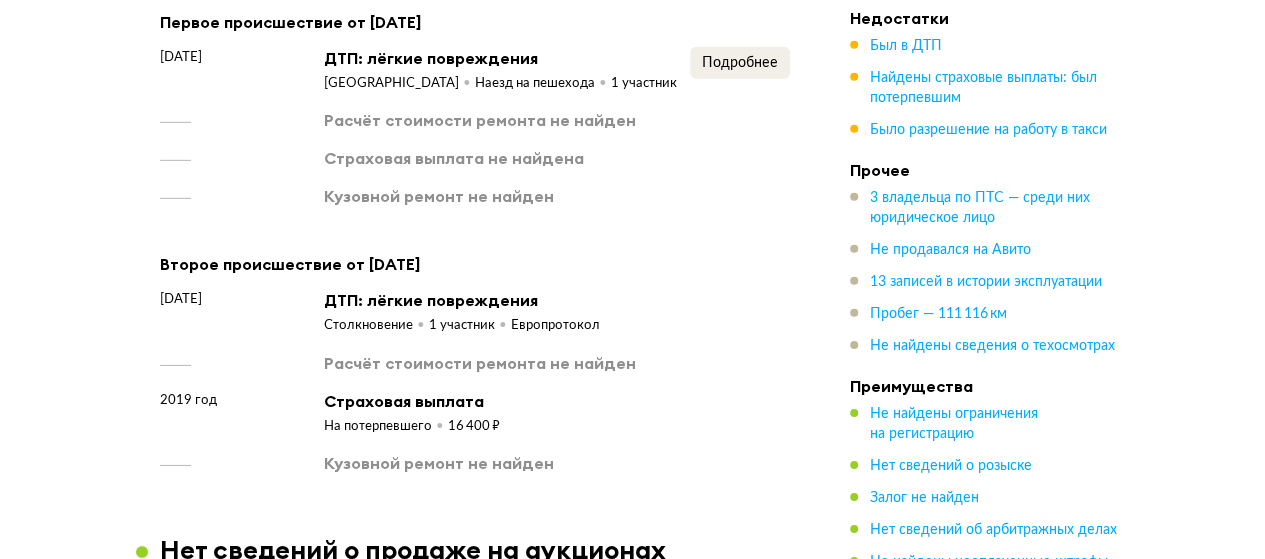 scroll, scrollTop: 3042, scrollLeft: 0, axis: vertical 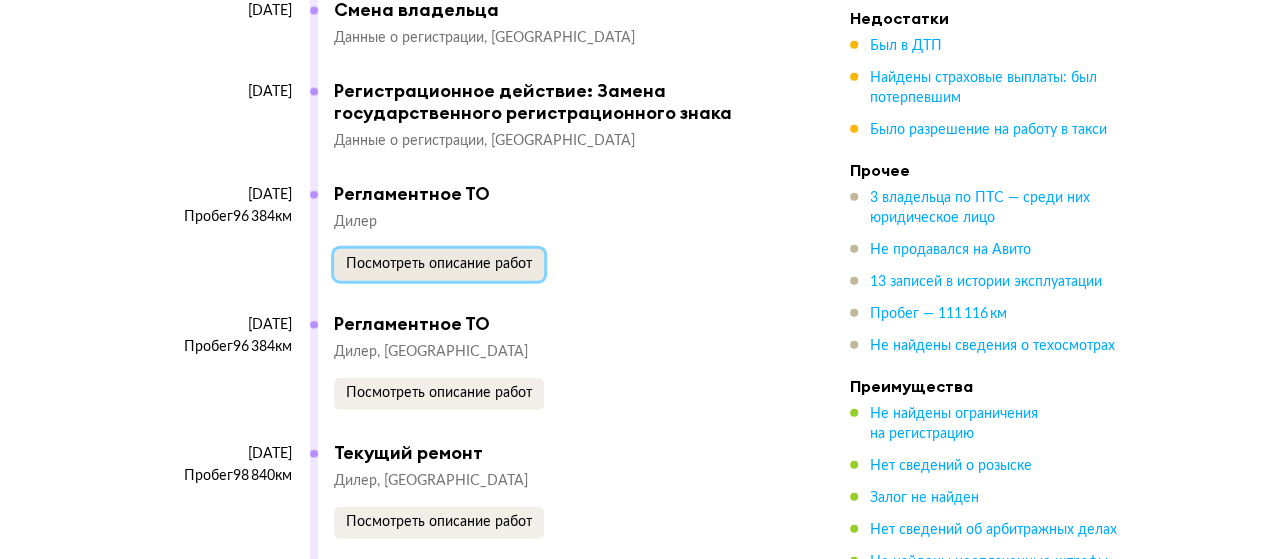 click on "Посмотреть описание работ" at bounding box center (439, 264) 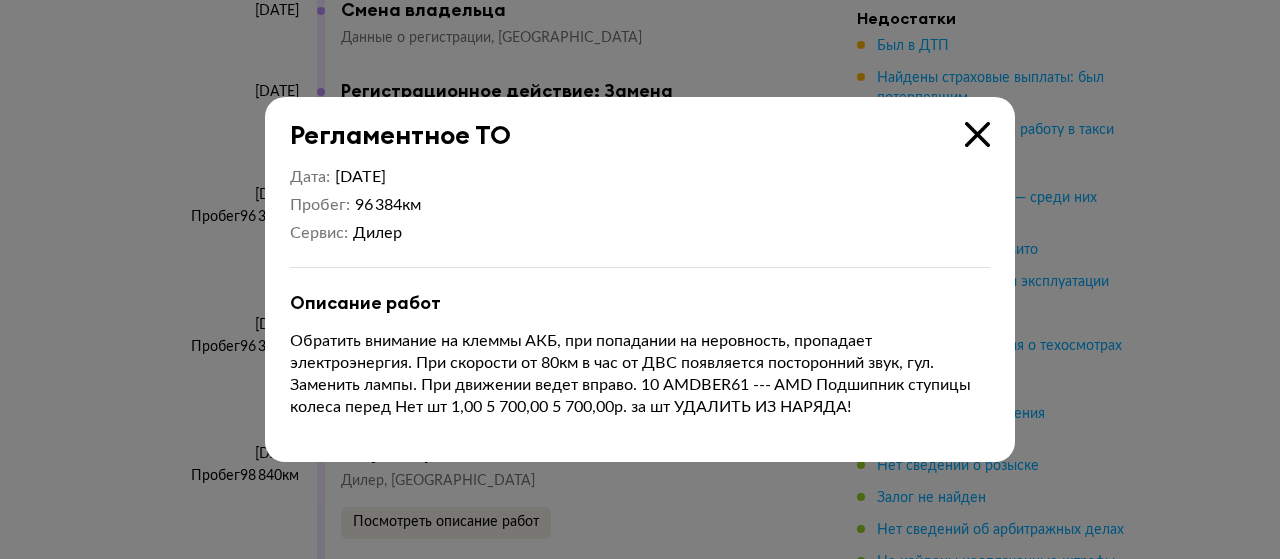 click at bounding box center [977, 134] 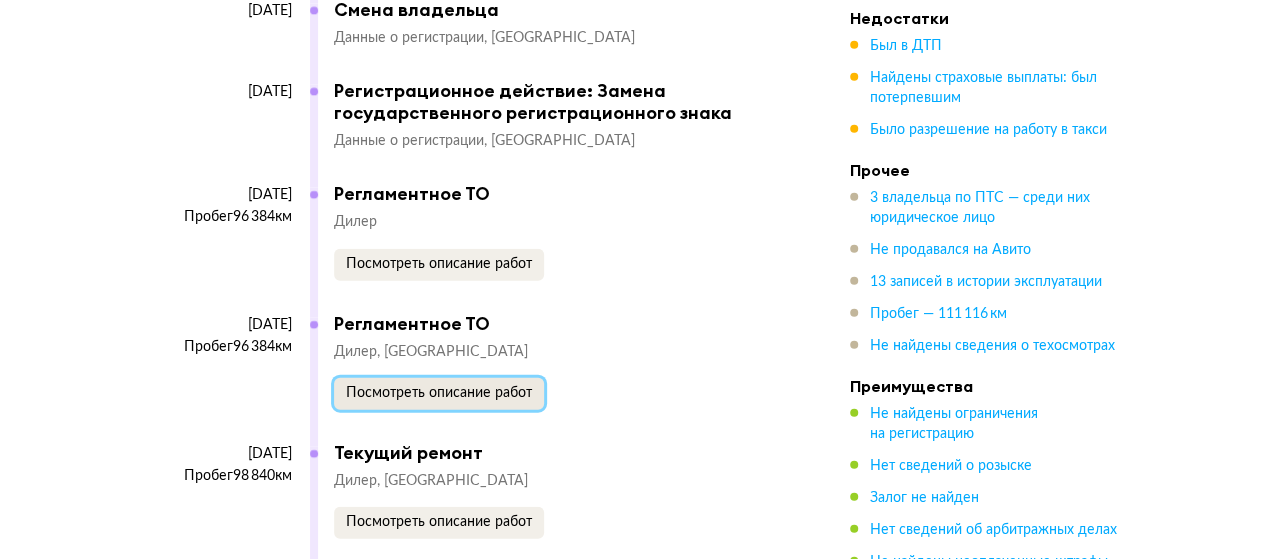 click on "Посмотреть описание работ" at bounding box center [439, 393] 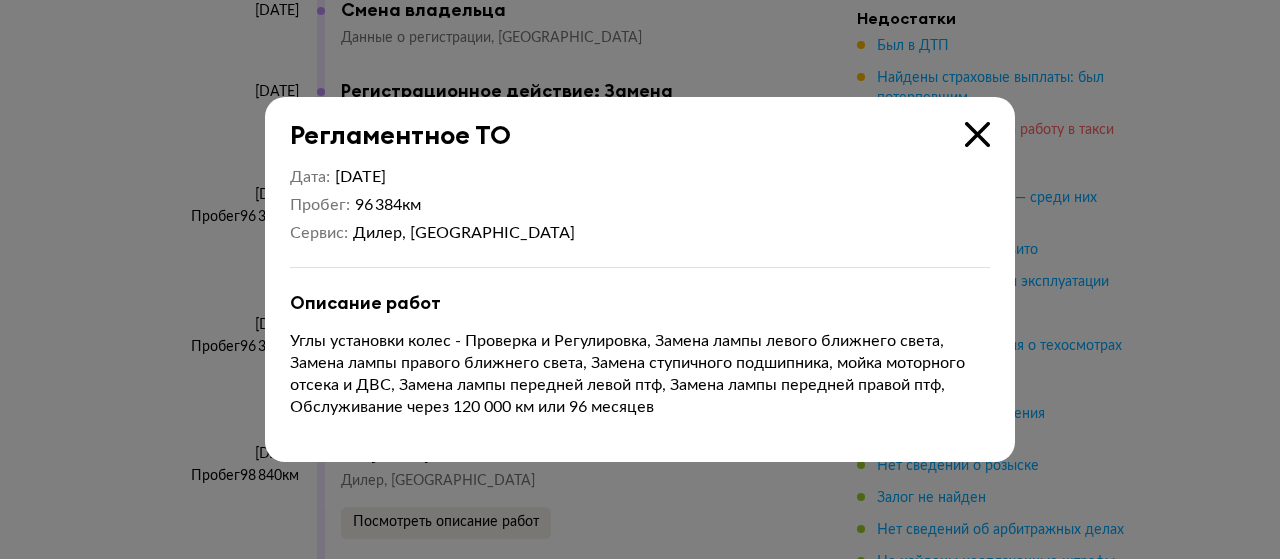 click at bounding box center [977, 134] 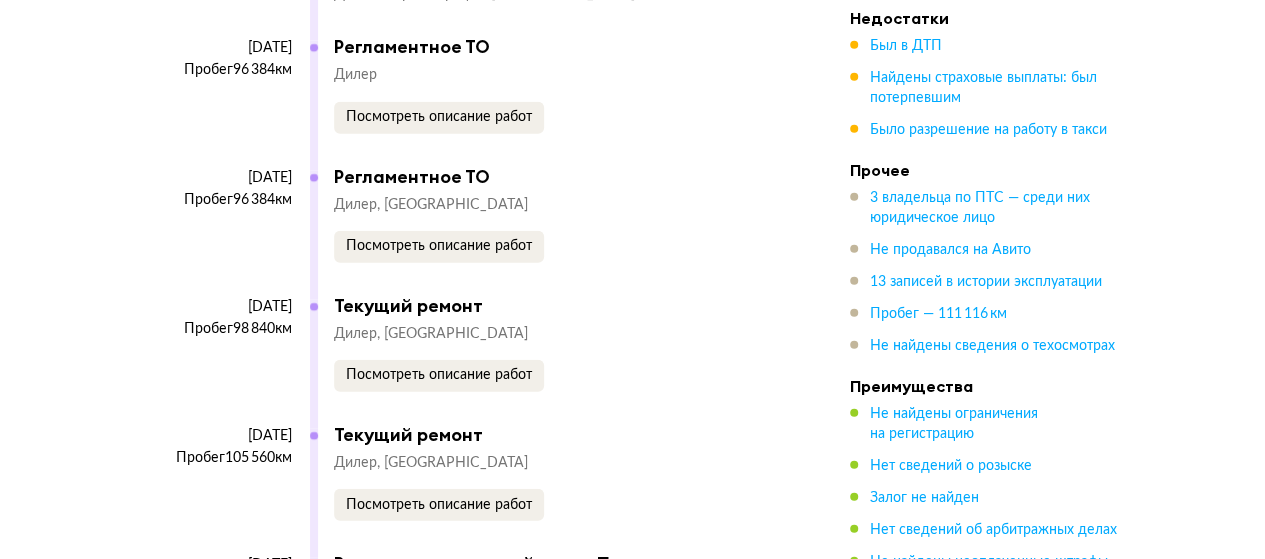 scroll, scrollTop: 5909, scrollLeft: 0, axis: vertical 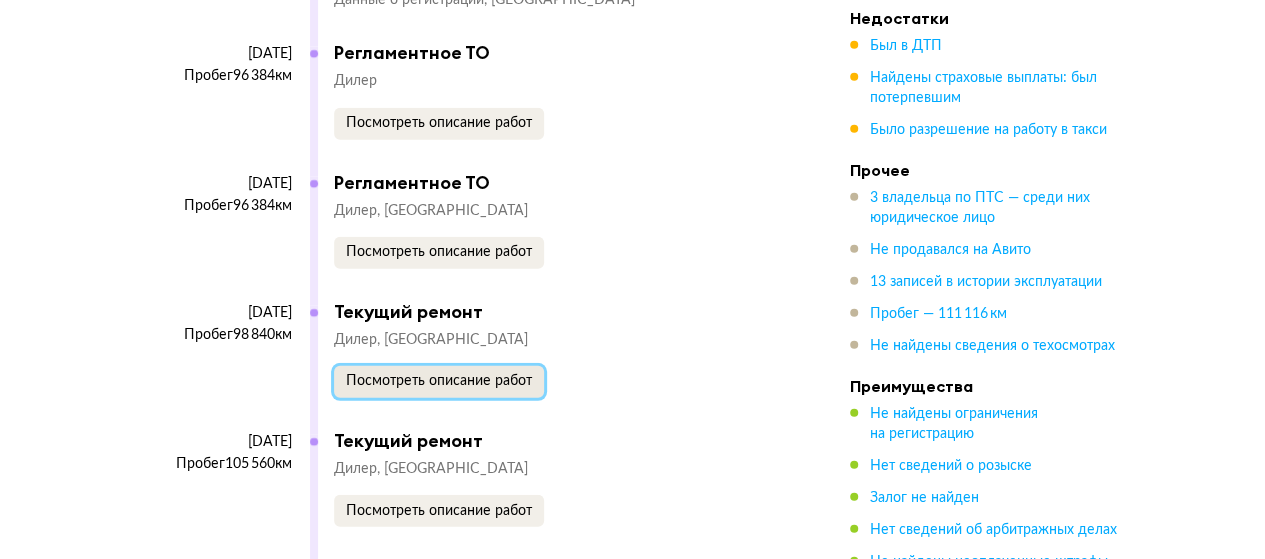 click on "Посмотреть описание работ" at bounding box center (439, 381) 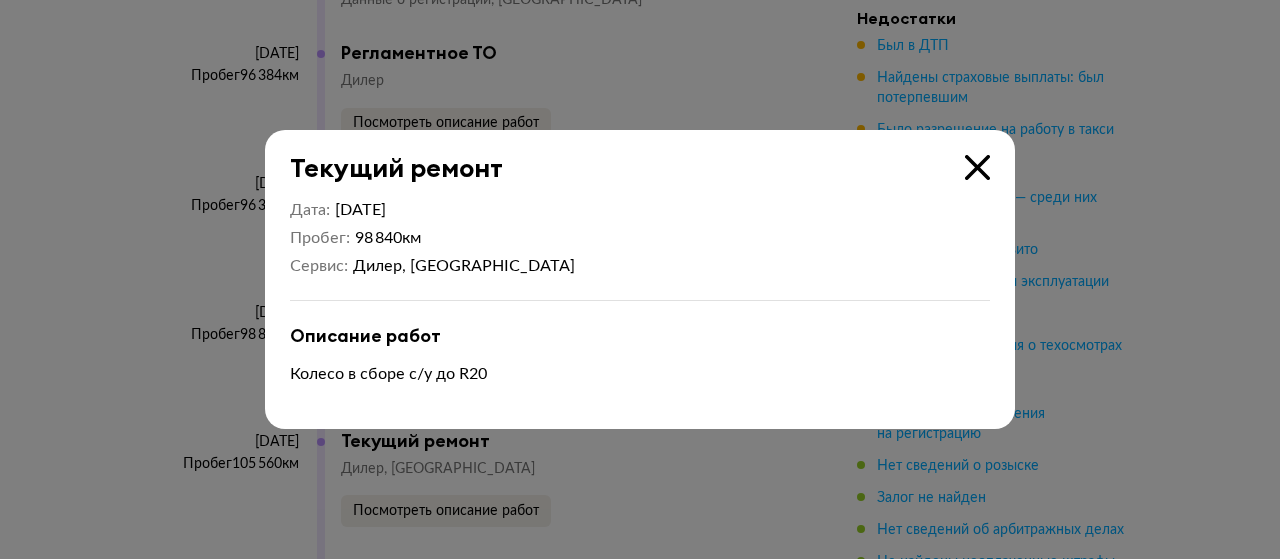 click at bounding box center [977, 167] 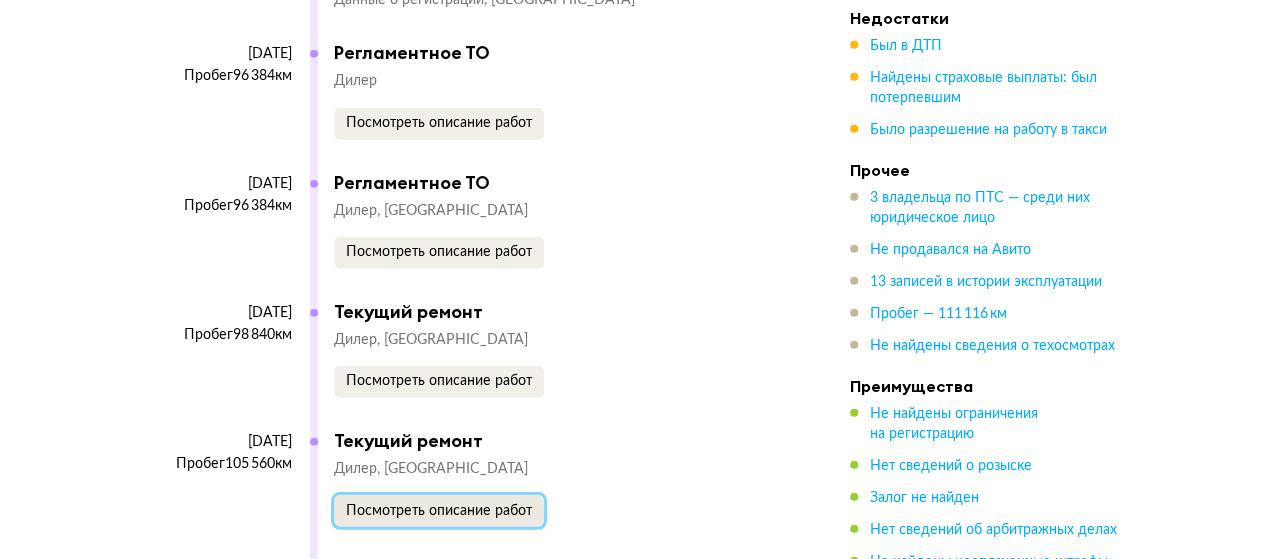 click on "Посмотреть описание работ" at bounding box center [439, 511] 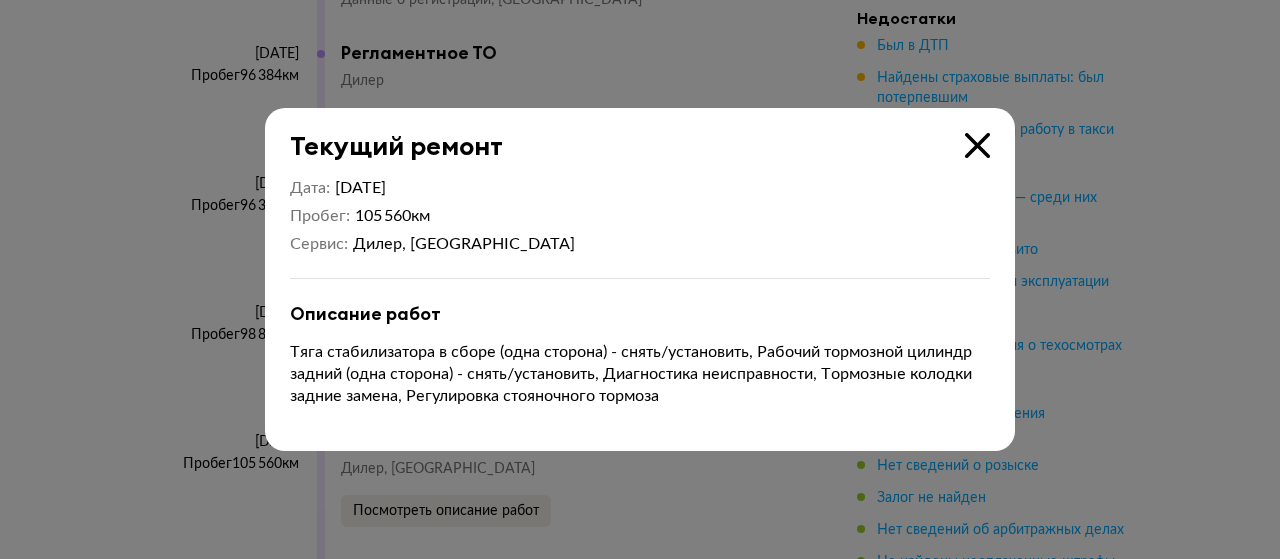 click at bounding box center (977, 145) 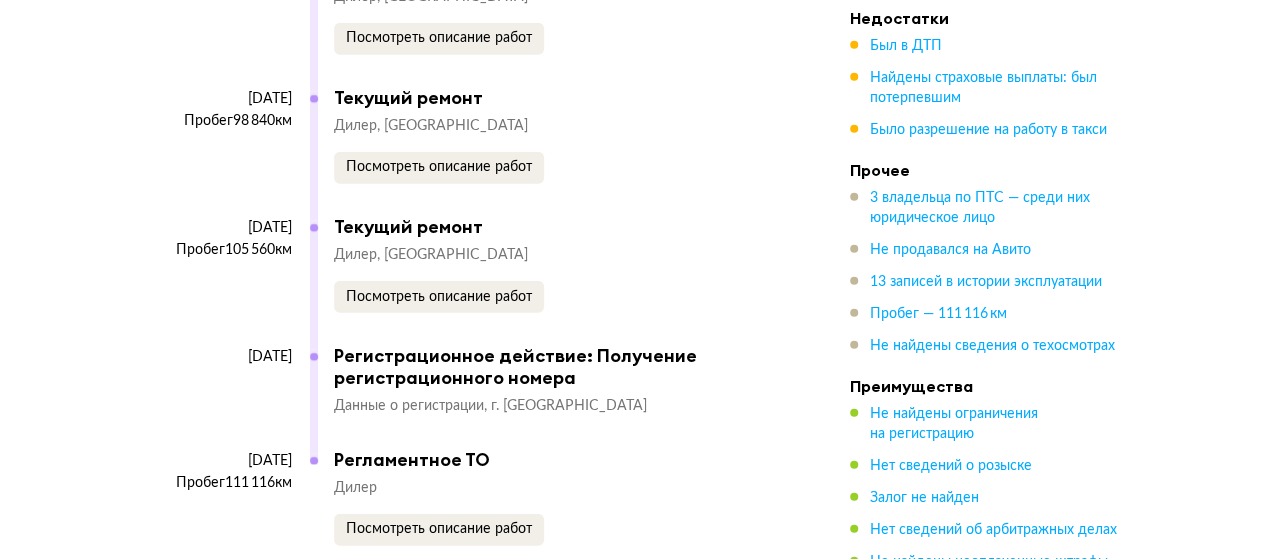 scroll, scrollTop: 6528, scrollLeft: 0, axis: vertical 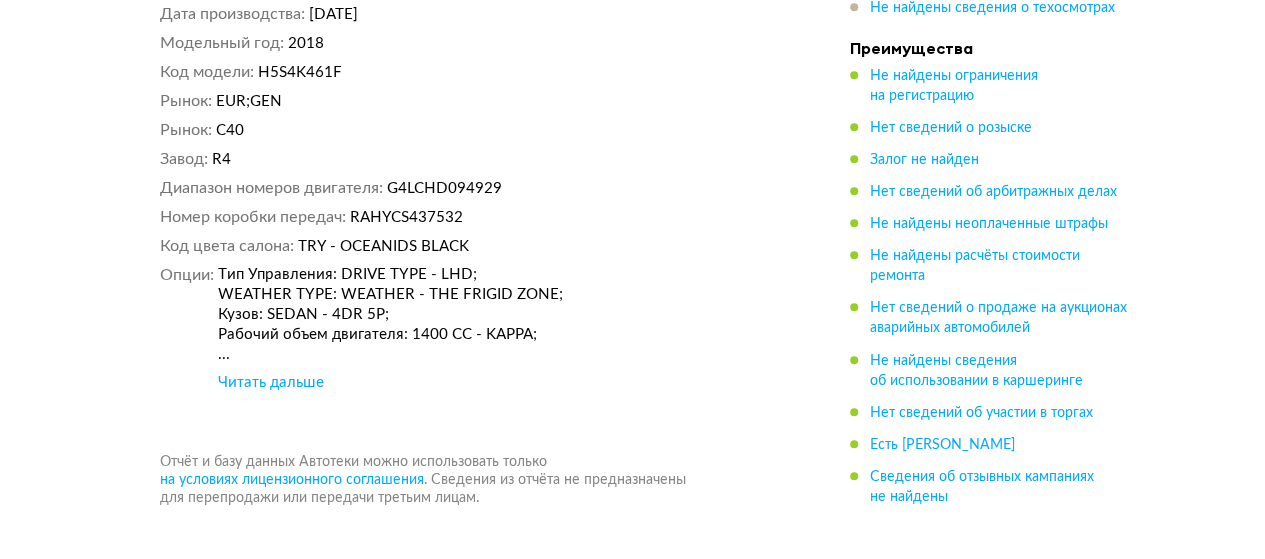 click on "Выездная диагностика Организуют просмотр, попробуют поторговаться Выгодный кредит на авто от банков Подберите кредит Спецпредложения Акции и скидки от Автотеки и партнёров Спецпредложения Hyundai SOLARIS, 2017 Отчёт от  [DATE] Ccылка на отчёт скопирована Скачать Поделиться Ccылка на отчёт скопирована Рекомендация Нужен взгляд эксперта Наш искусственный интеллект смотрит на отчёт как опытный автоподборщик и диагност: изучает данные, сравнивает машину с похожими предложениями на рынке и выносит свой вердикт. Найдены страховые выплаты Узнайте как ." at bounding box center [632, -3599] 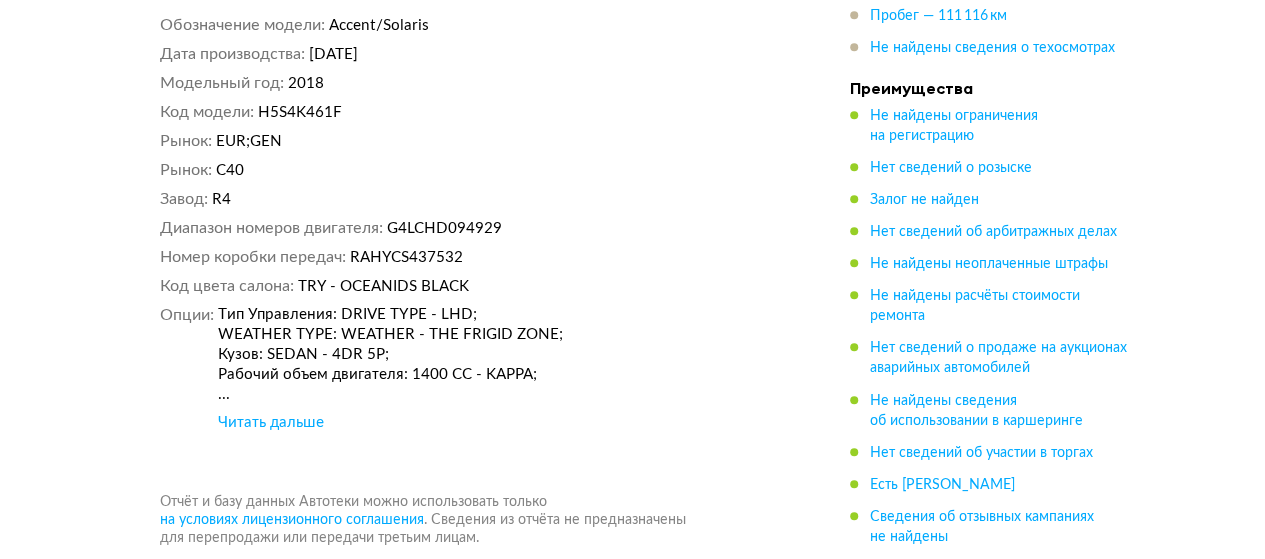 scroll, scrollTop: 8436, scrollLeft: 0, axis: vertical 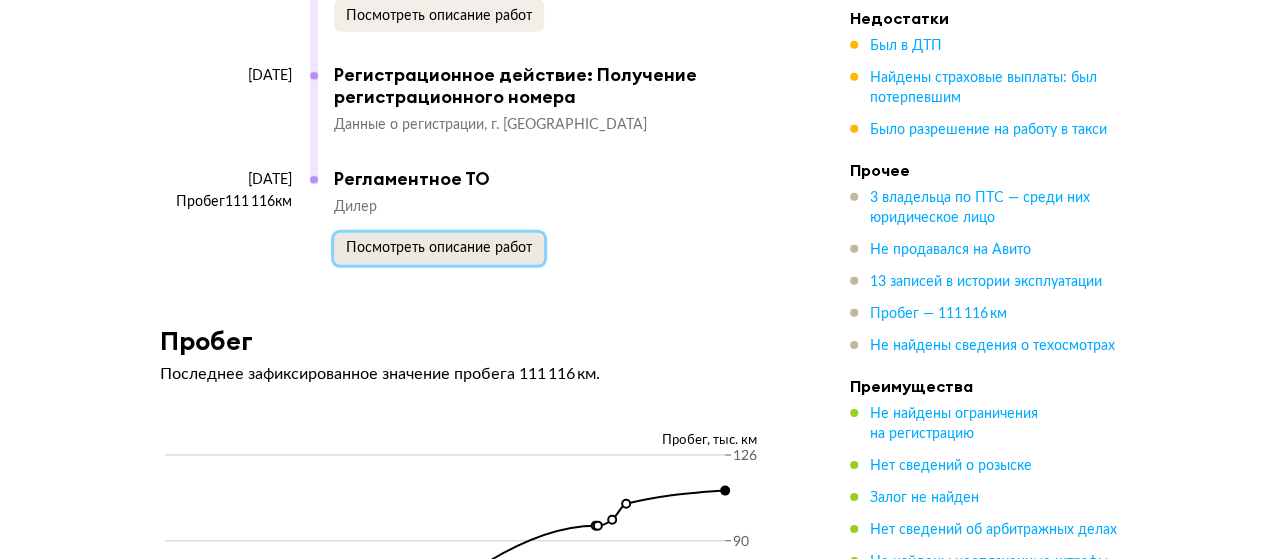 click on "Посмотреть описание работ" at bounding box center (439, 248) 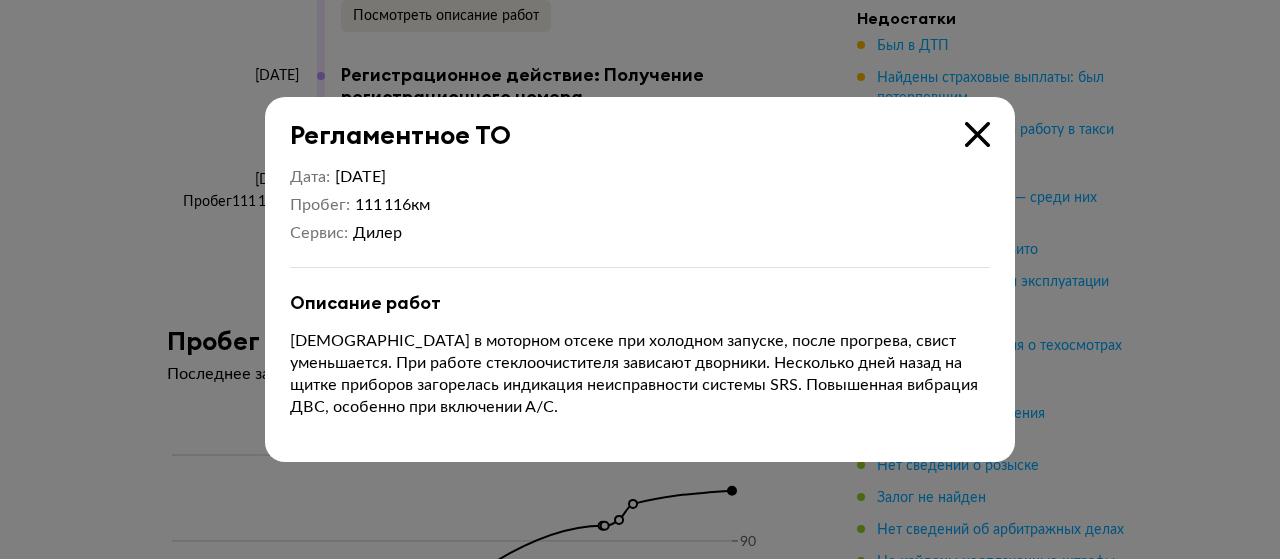 click at bounding box center (977, 134) 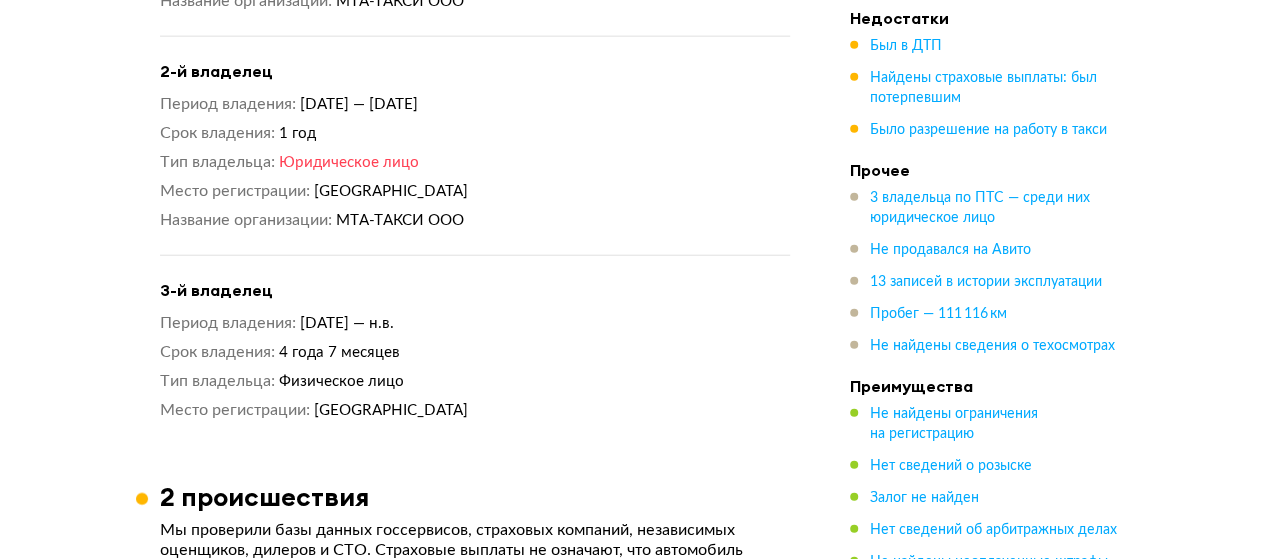 scroll, scrollTop: 0, scrollLeft: 0, axis: both 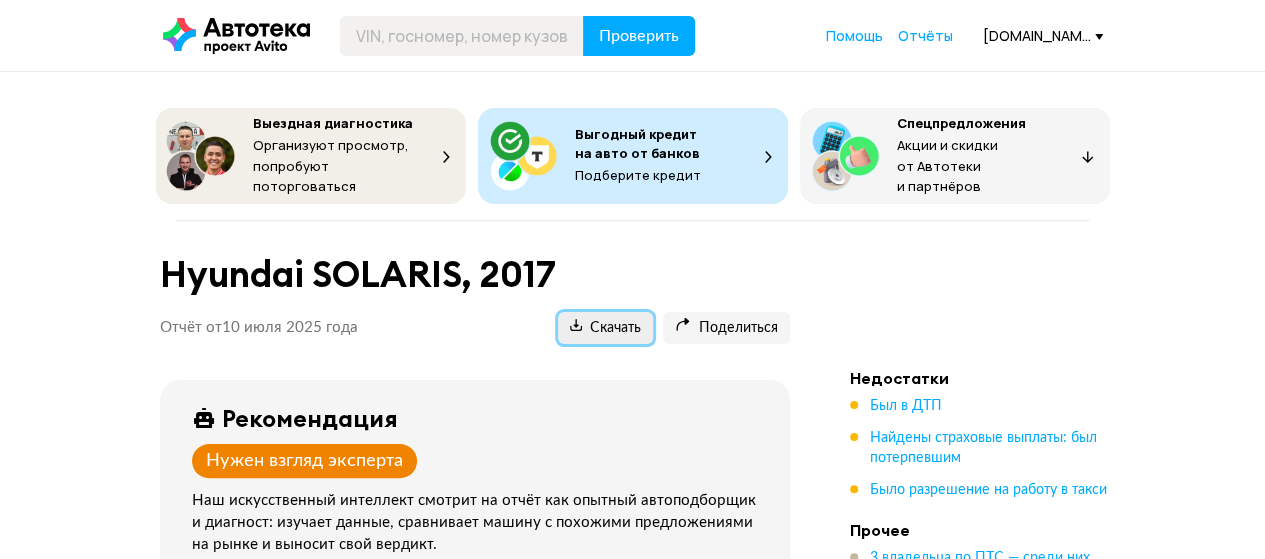 click on "Скачать" at bounding box center [605, 328] 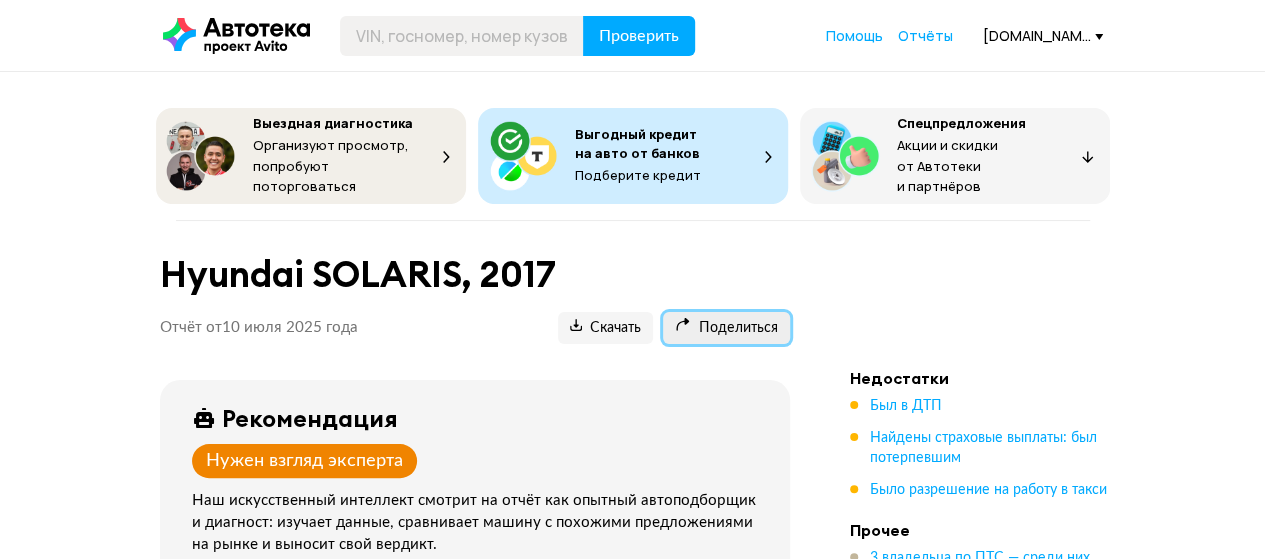 click on "Поделиться" at bounding box center [726, 328] 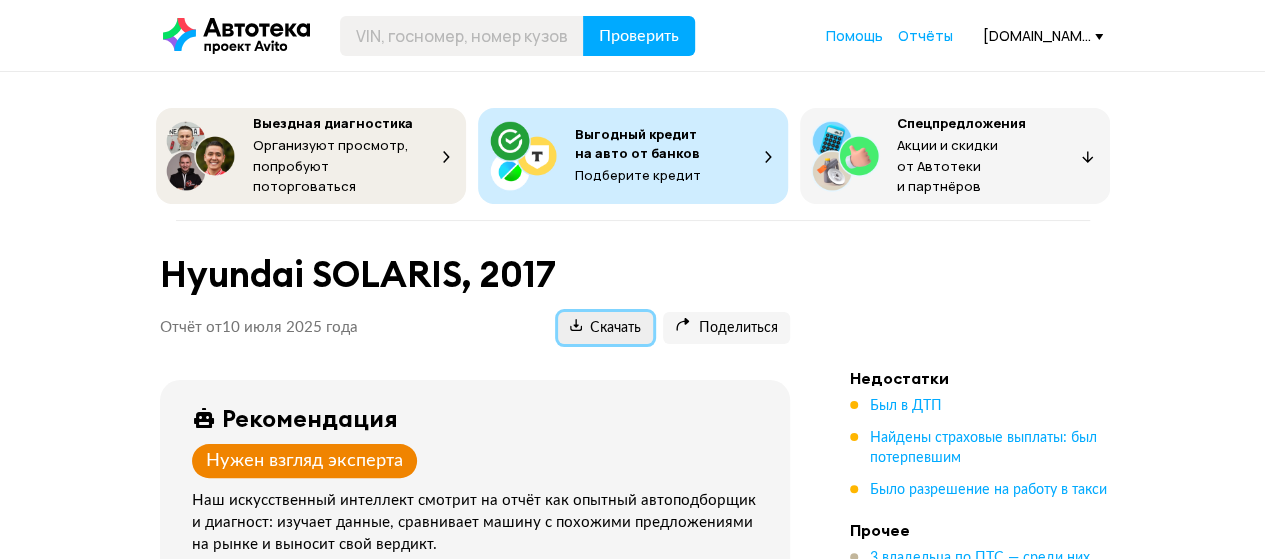 click on "Скачать" at bounding box center [605, 328] 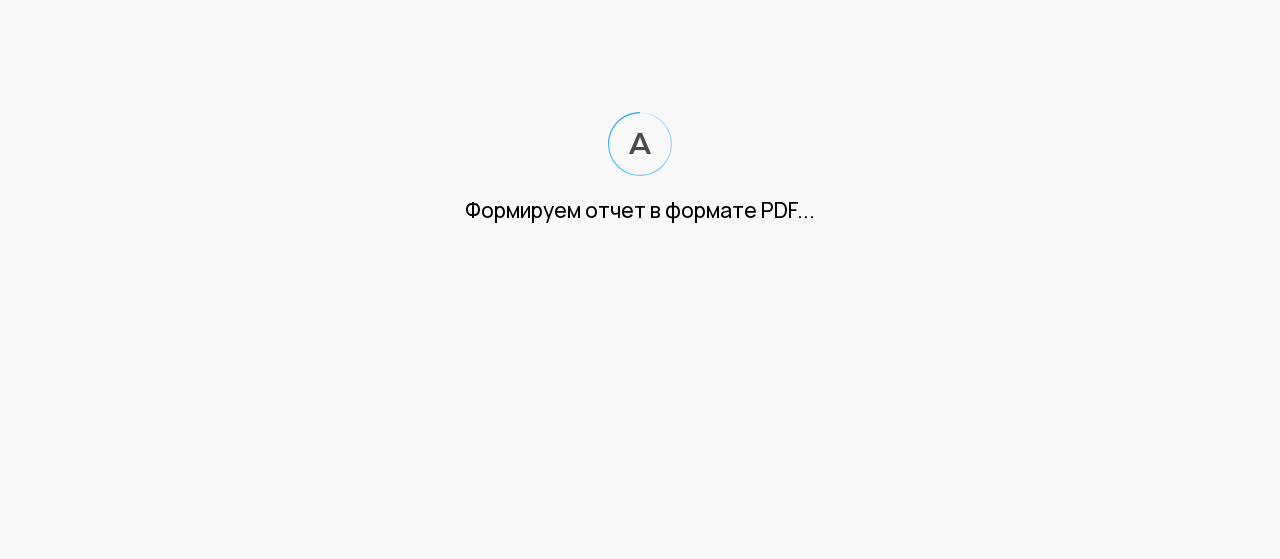 scroll, scrollTop: 0, scrollLeft: 0, axis: both 